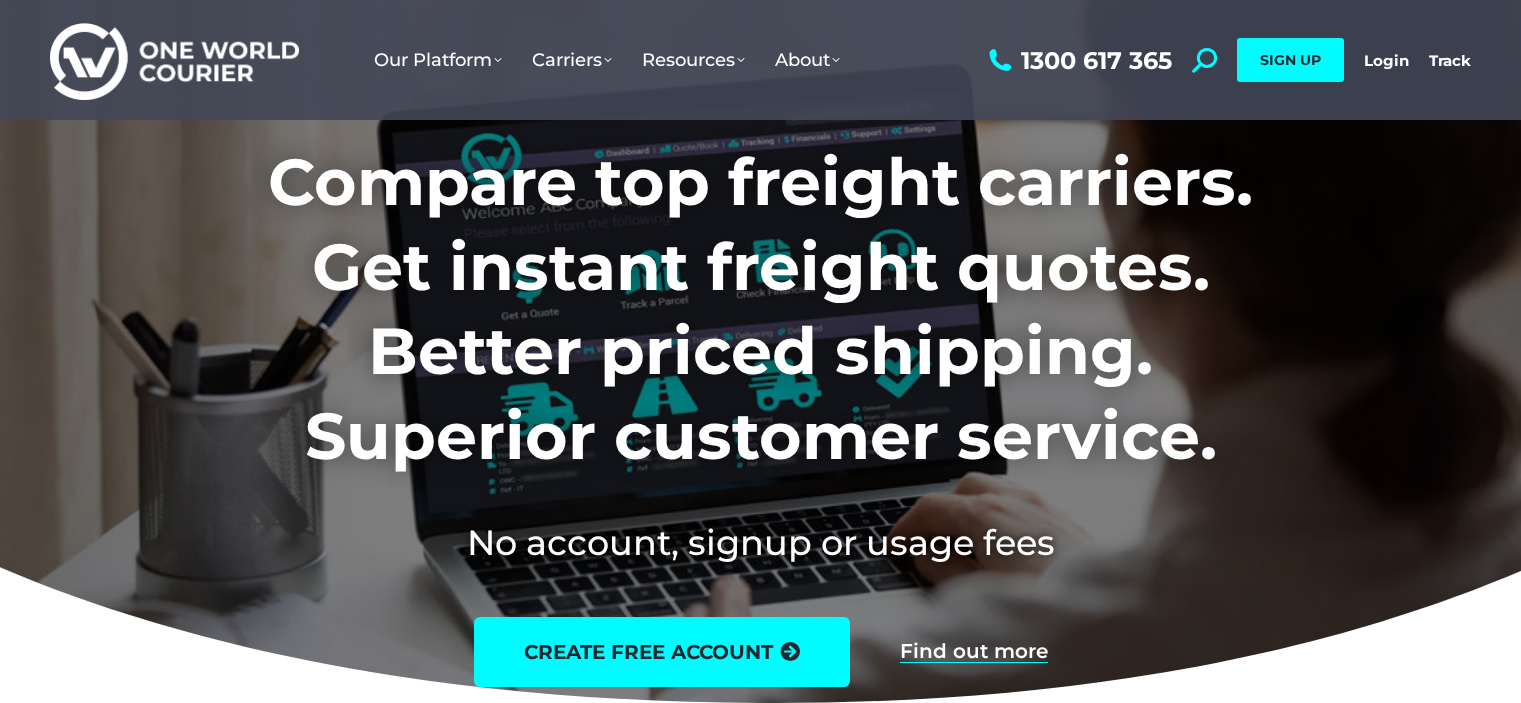 scroll, scrollTop: 0, scrollLeft: 0, axis: both 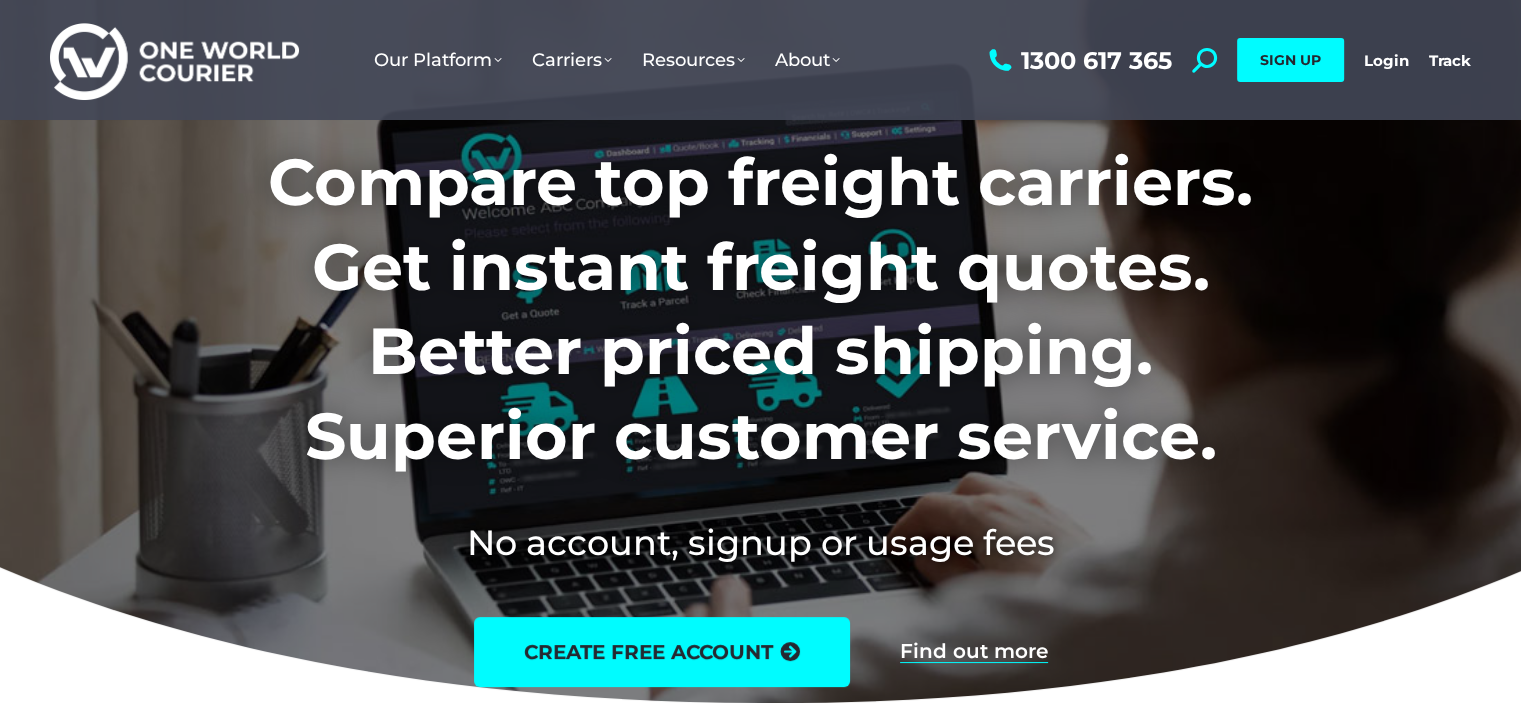 click on "Login" at bounding box center [1386, 60] 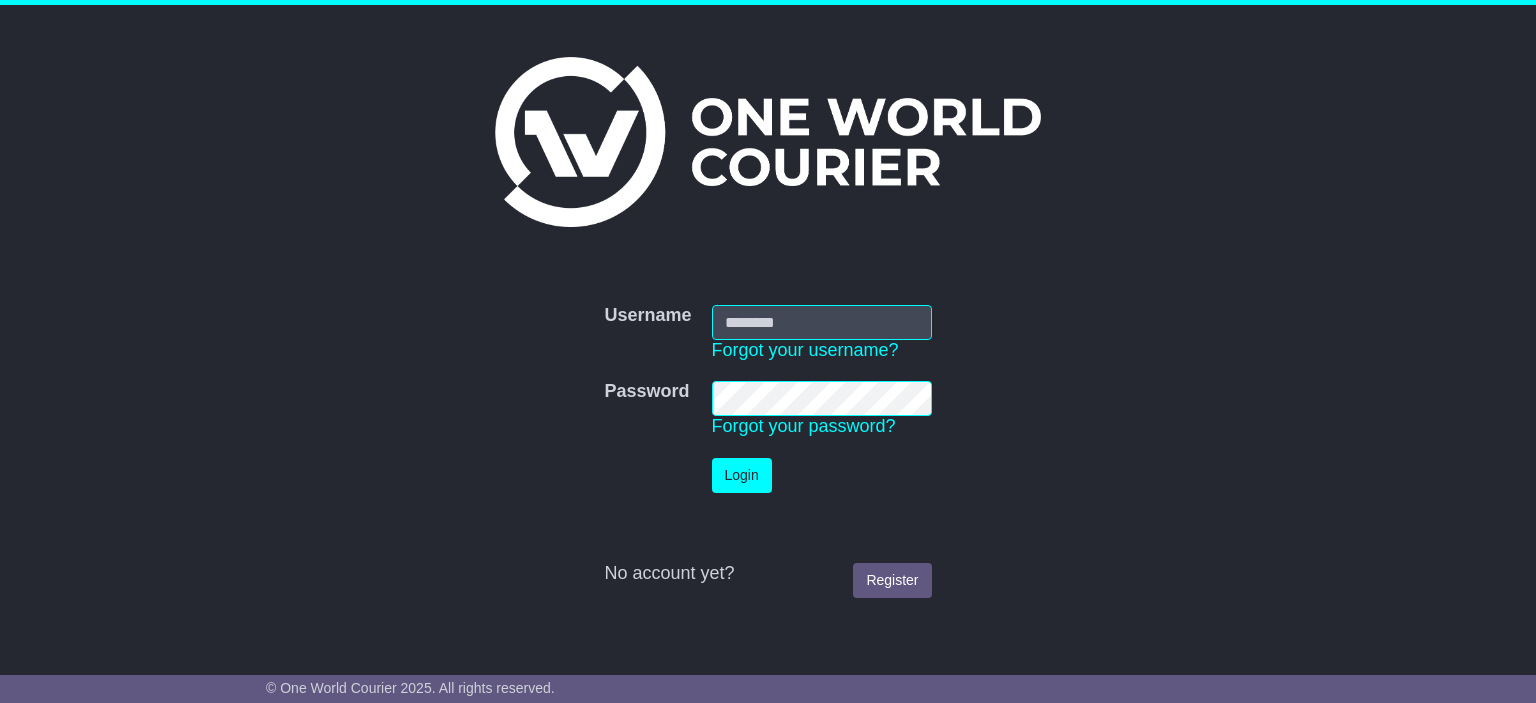 scroll, scrollTop: 0, scrollLeft: 0, axis: both 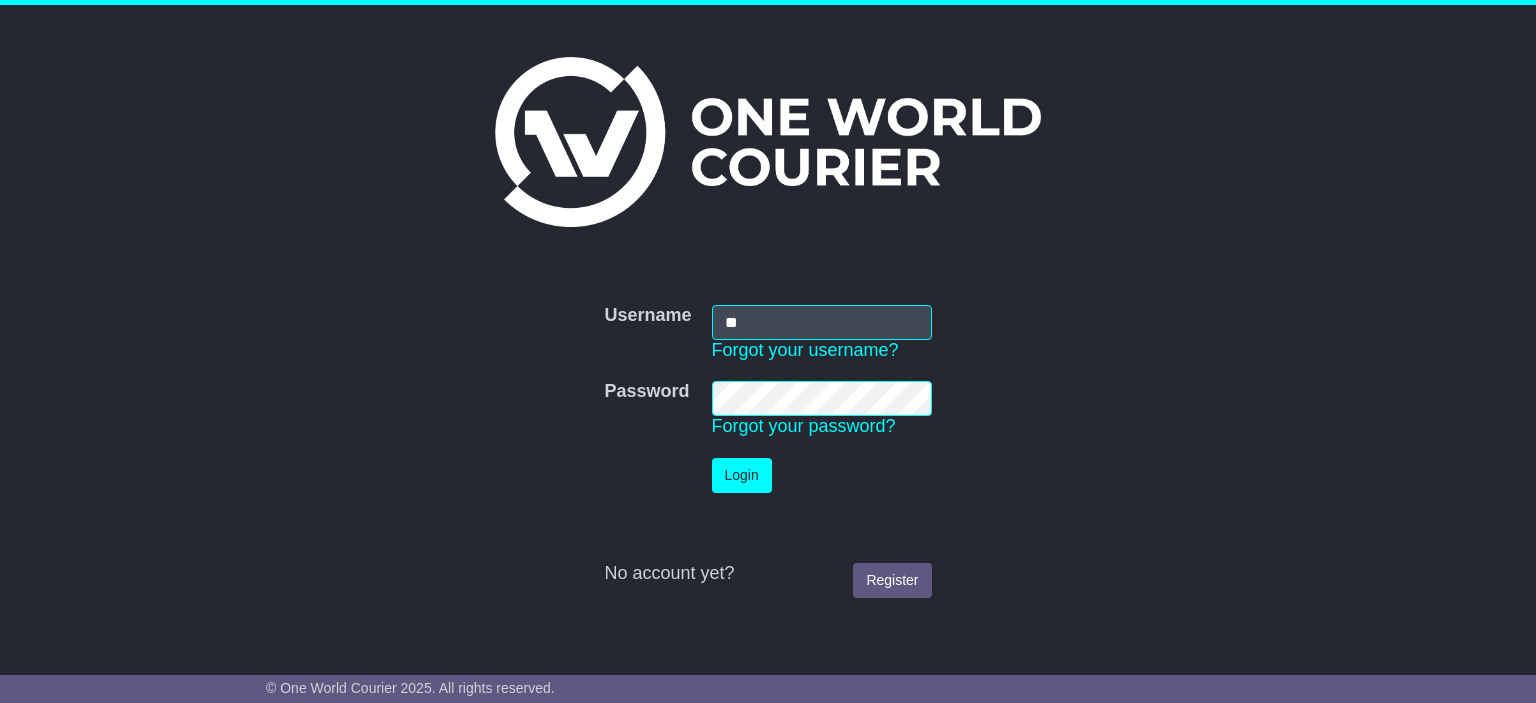 type on "**********" 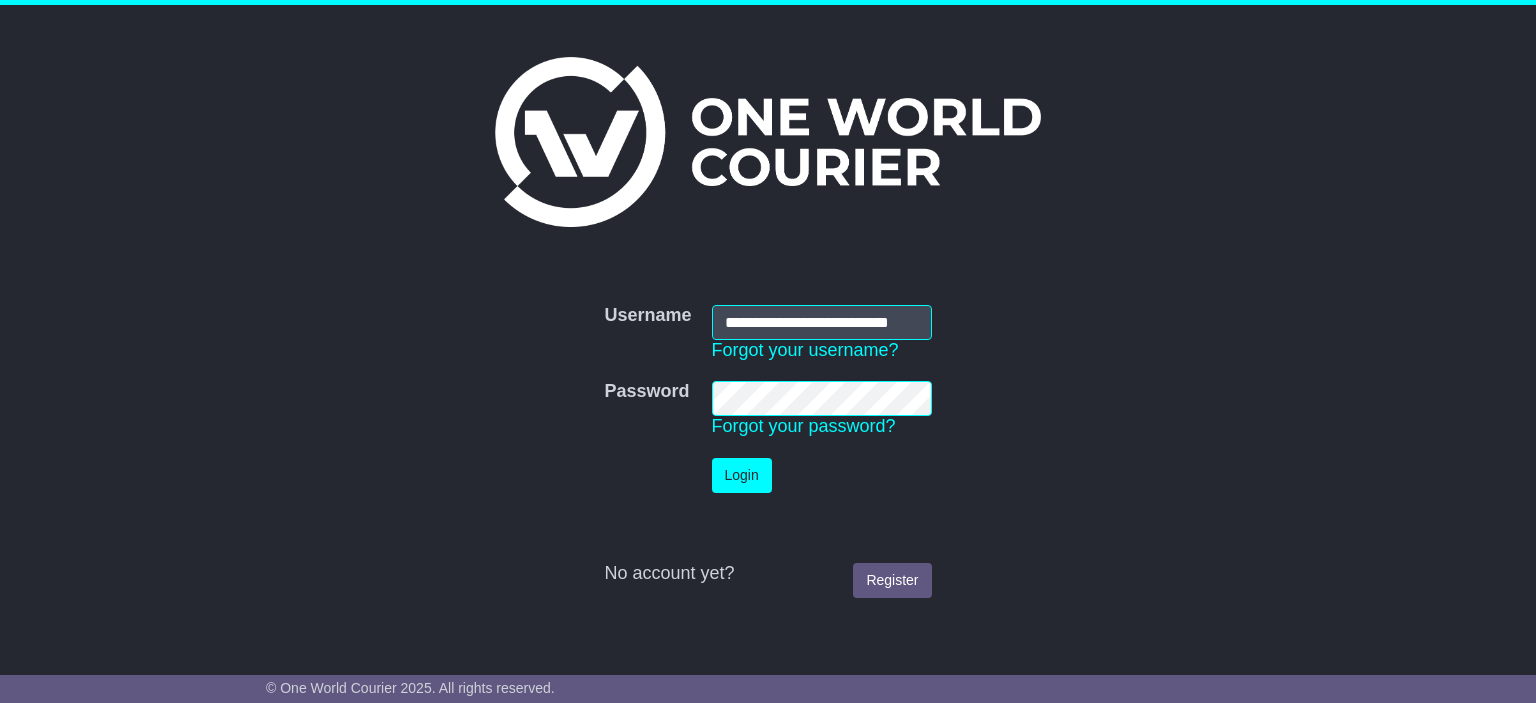 click on "Login" at bounding box center [742, 475] 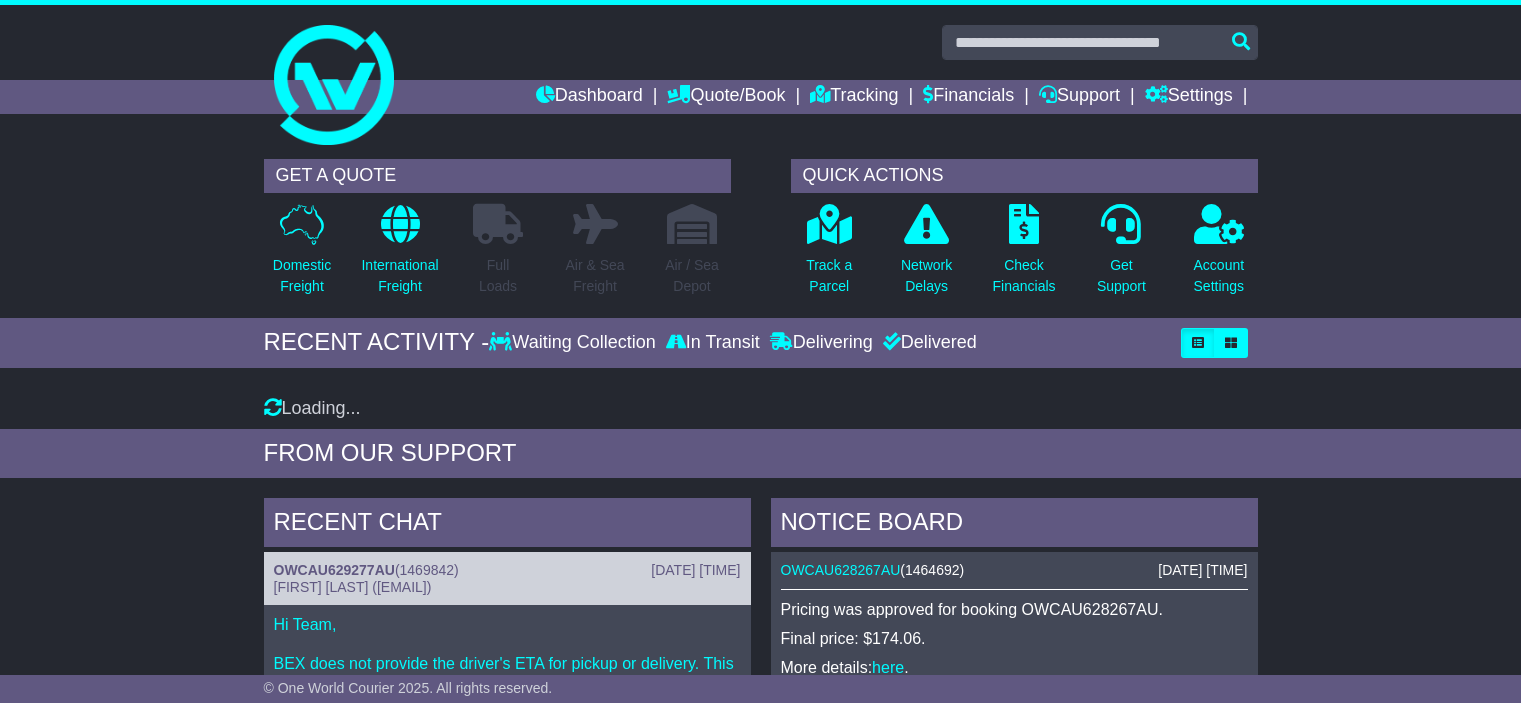 scroll, scrollTop: 0, scrollLeft: 0, axis: both 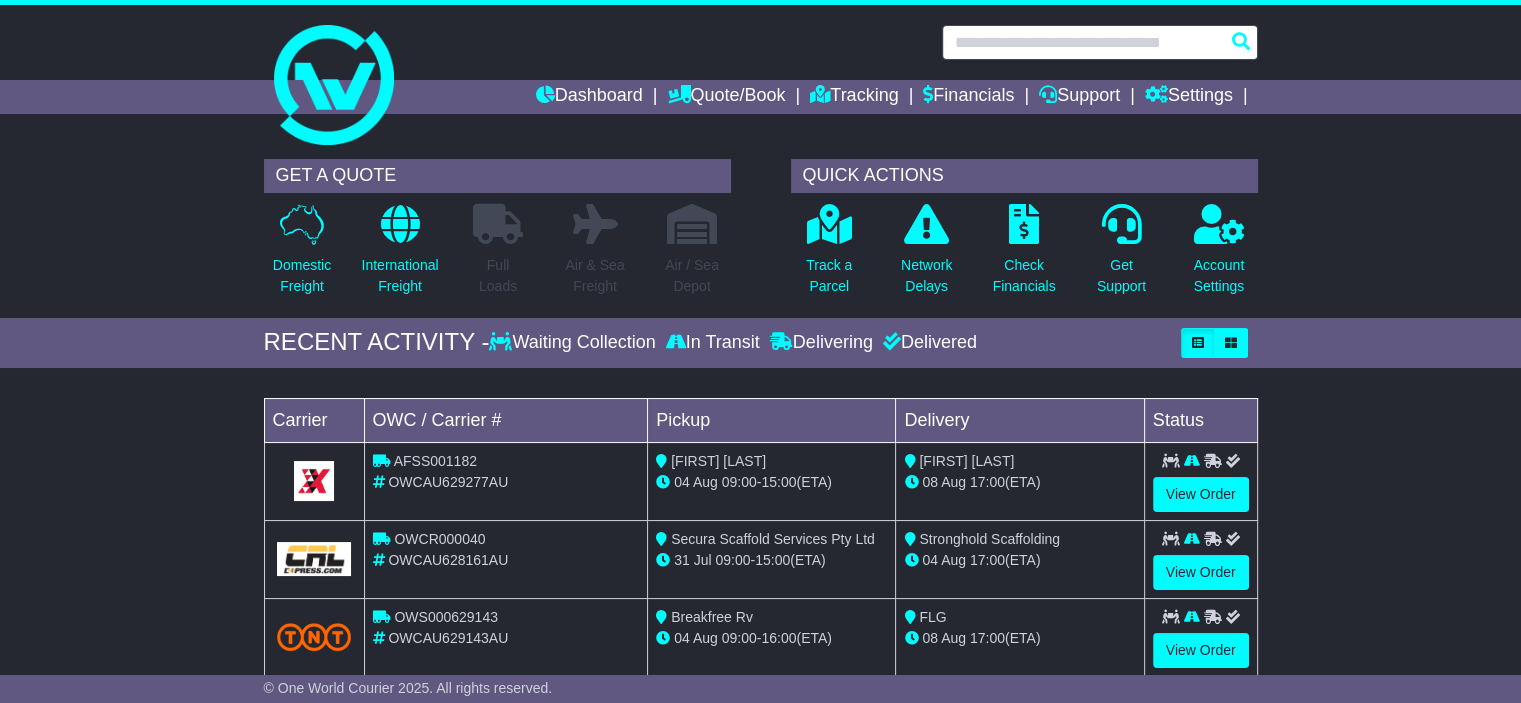 click at bounding box center (1100, 42) 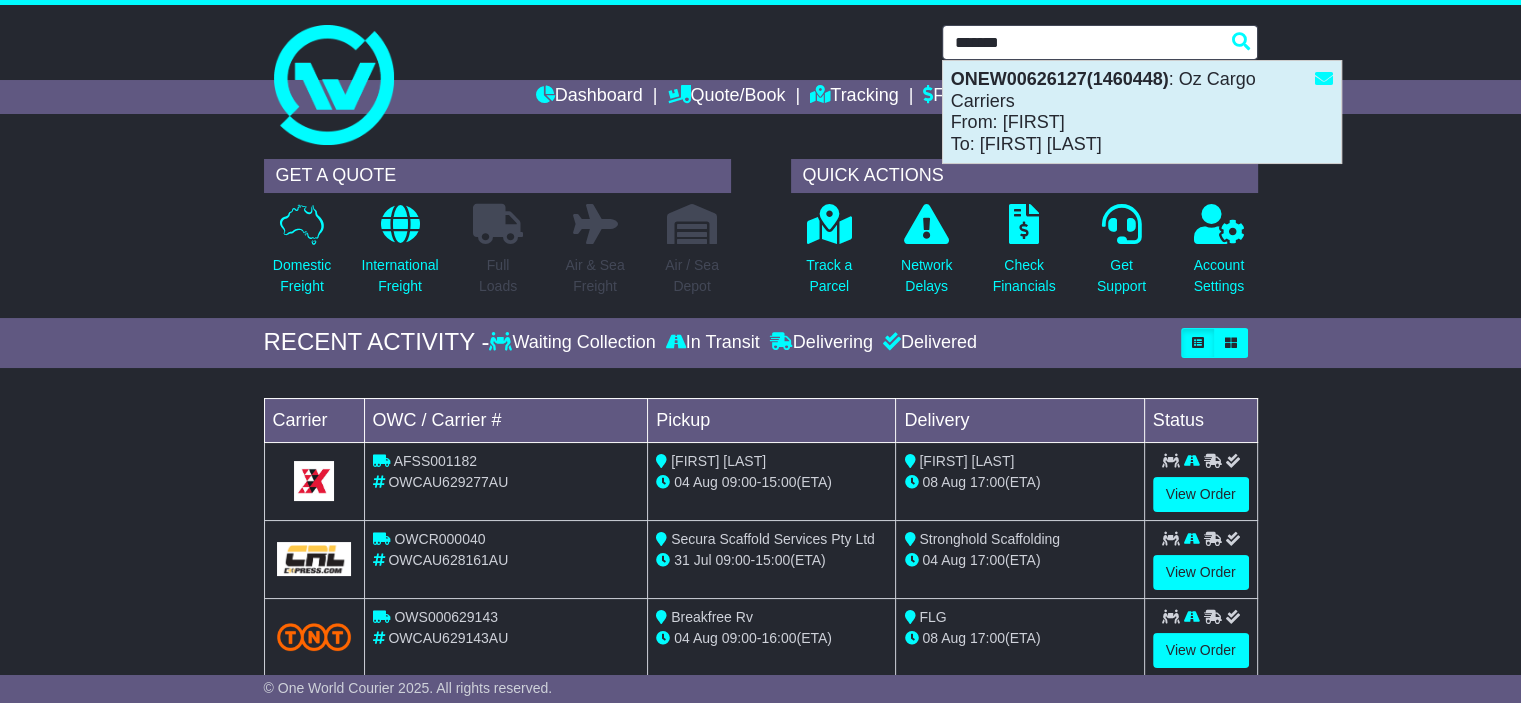 click on "ONEW00626127(1460448) : Oz Cargo Carriers From: Samantha To: Karen Blanchfield" at bounding box center [1142, 112] 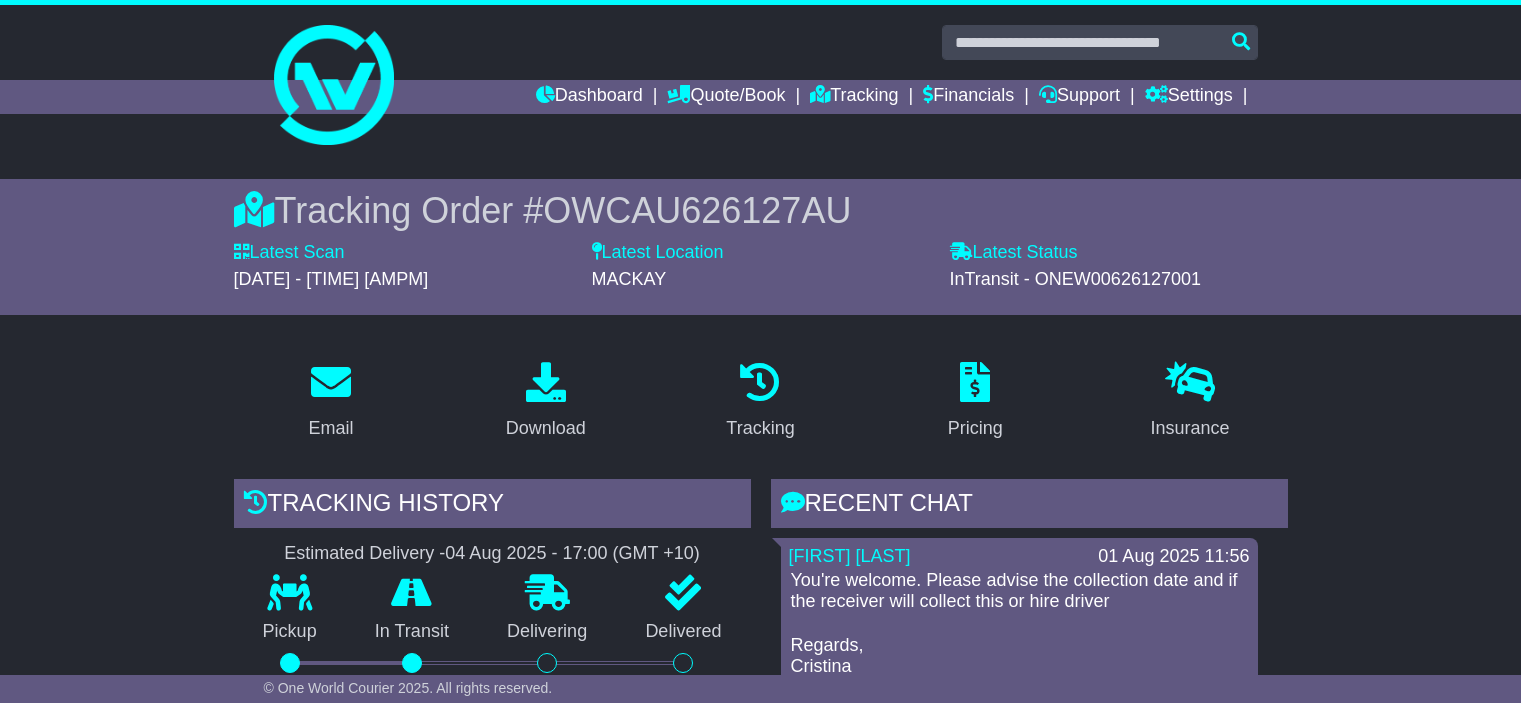 scroll, scrollTop: 0, scrollLeft: 0, axis: both 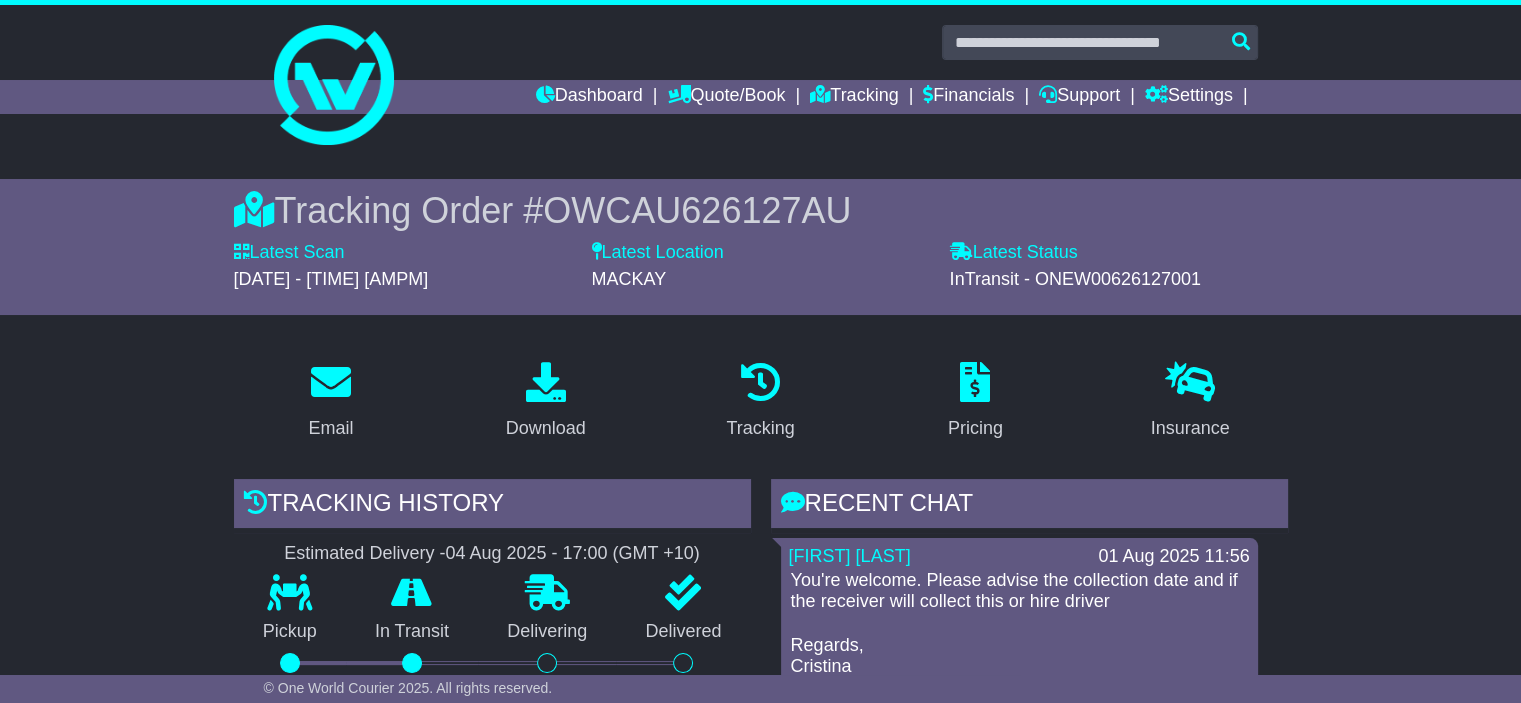 click on "OWCAU626127AU" at bounding box center [697, 210] 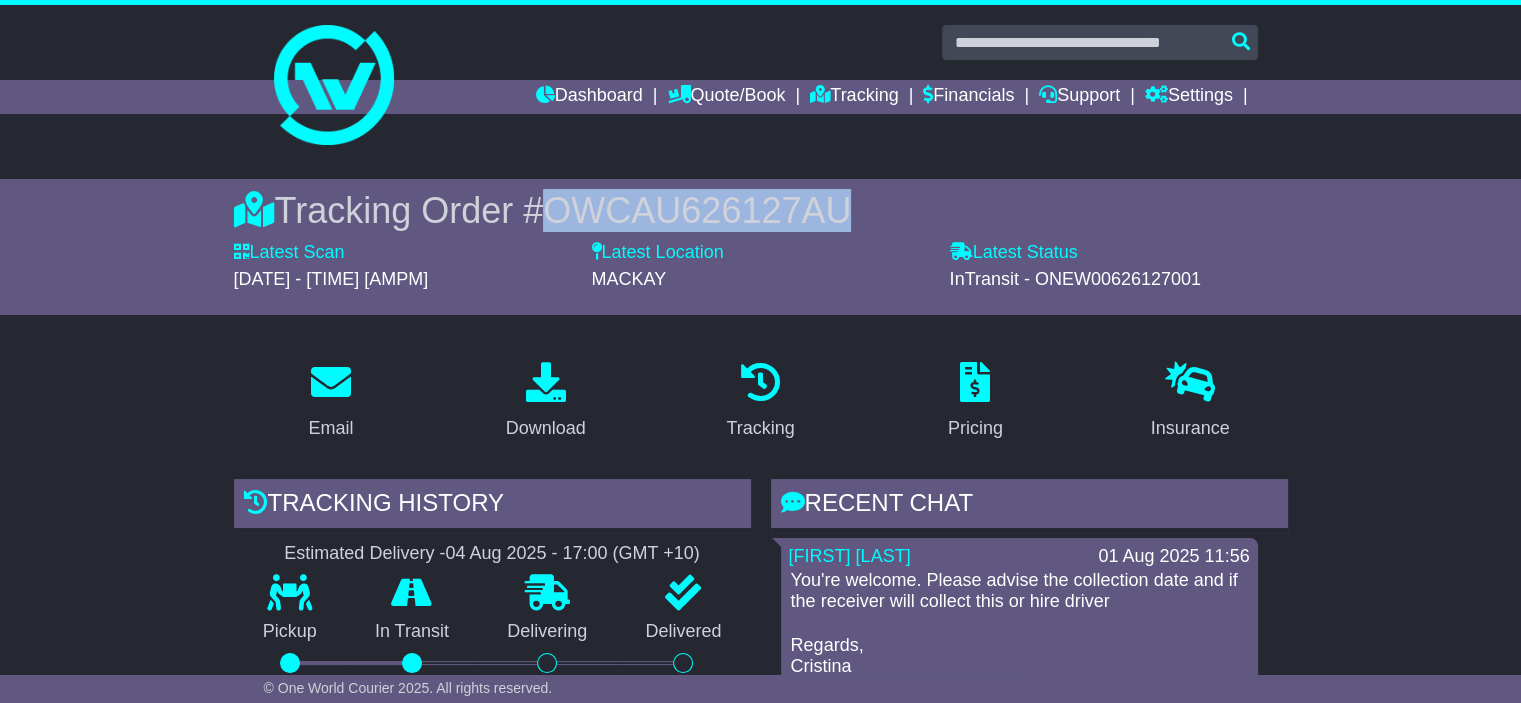 click on "OWCAU626127AU" at bounding box center (697, 210) 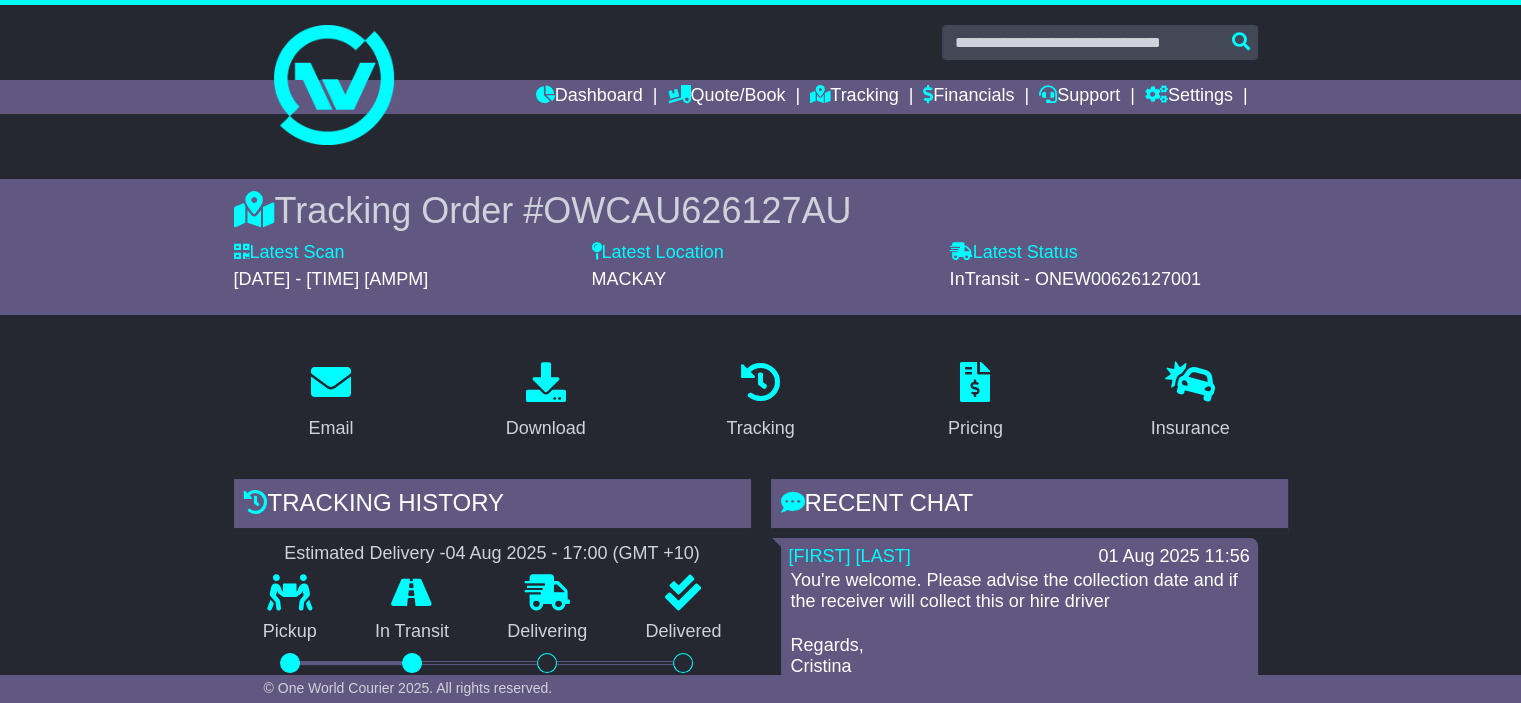 click on "**********" at bounding box center [760, 1318] 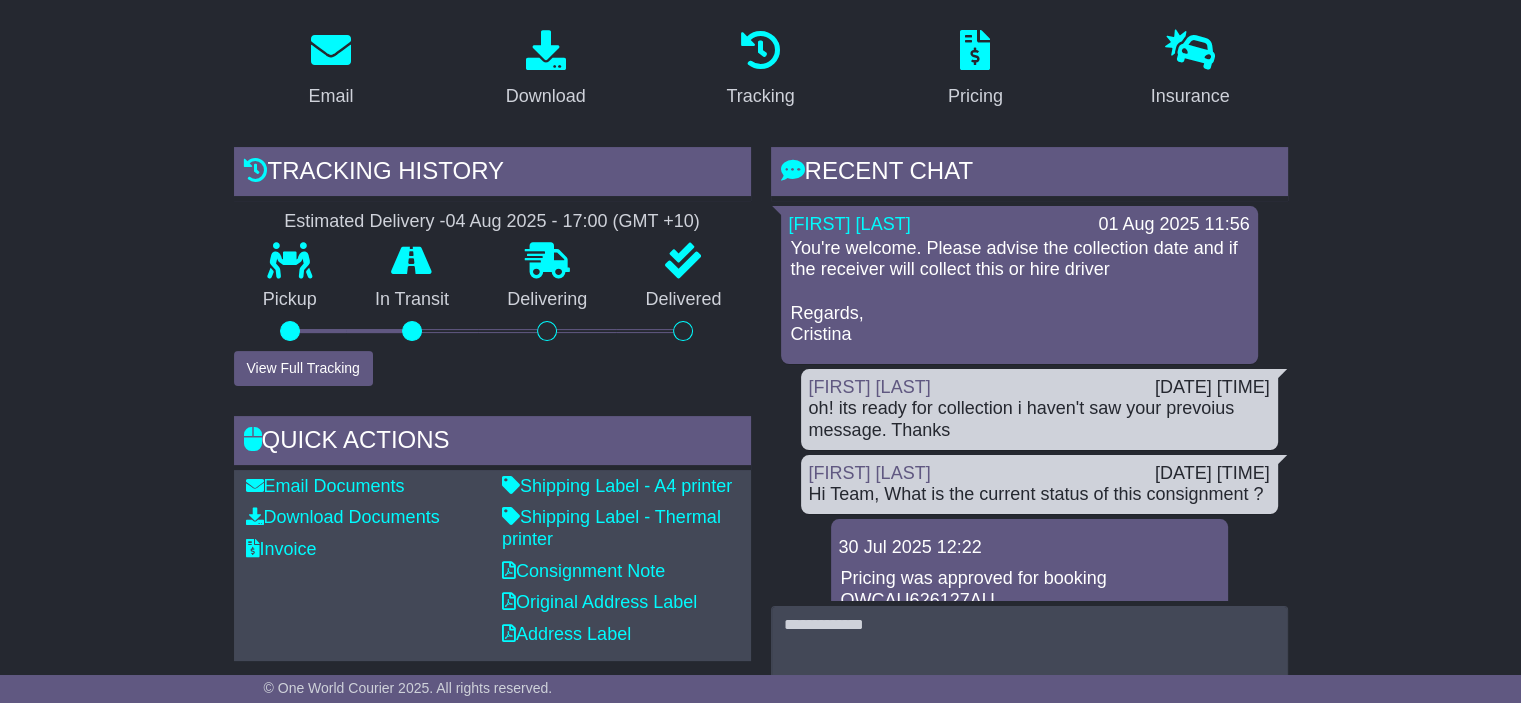 scroll, scrollTop: 352, scrollLeft: 0, axis: vertical 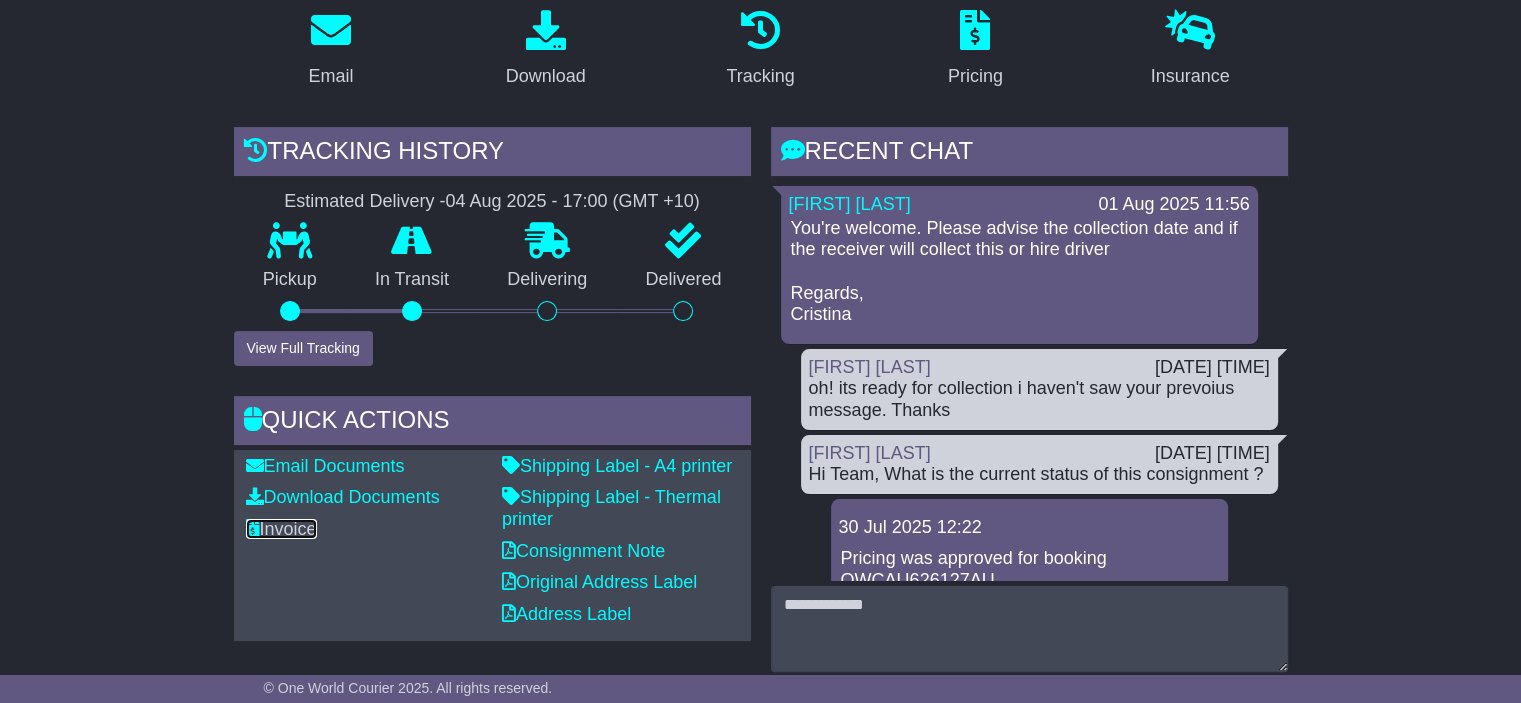 click on "Invoice" at bounding box center (281, 529) 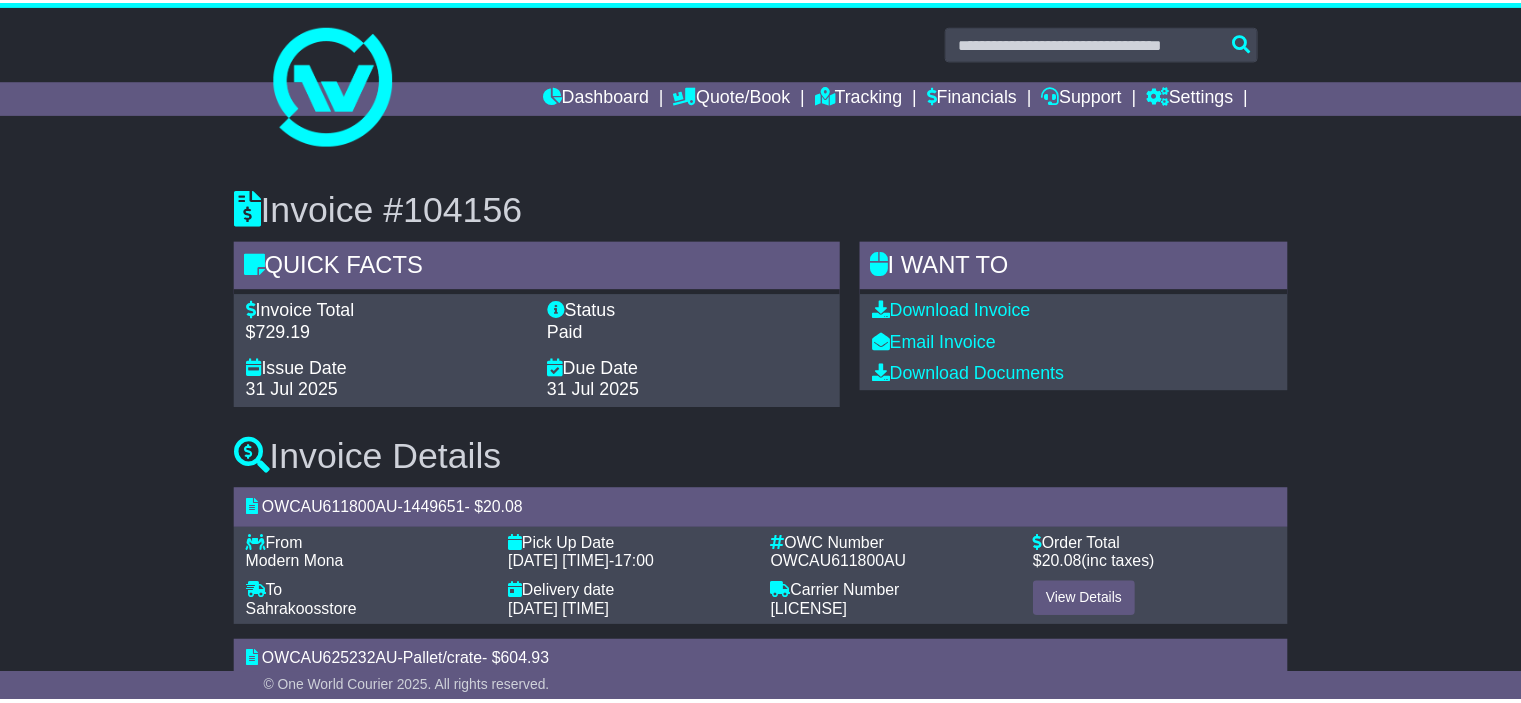 scroll, scrollTop: 0, scrollLeft: 0, axis: both 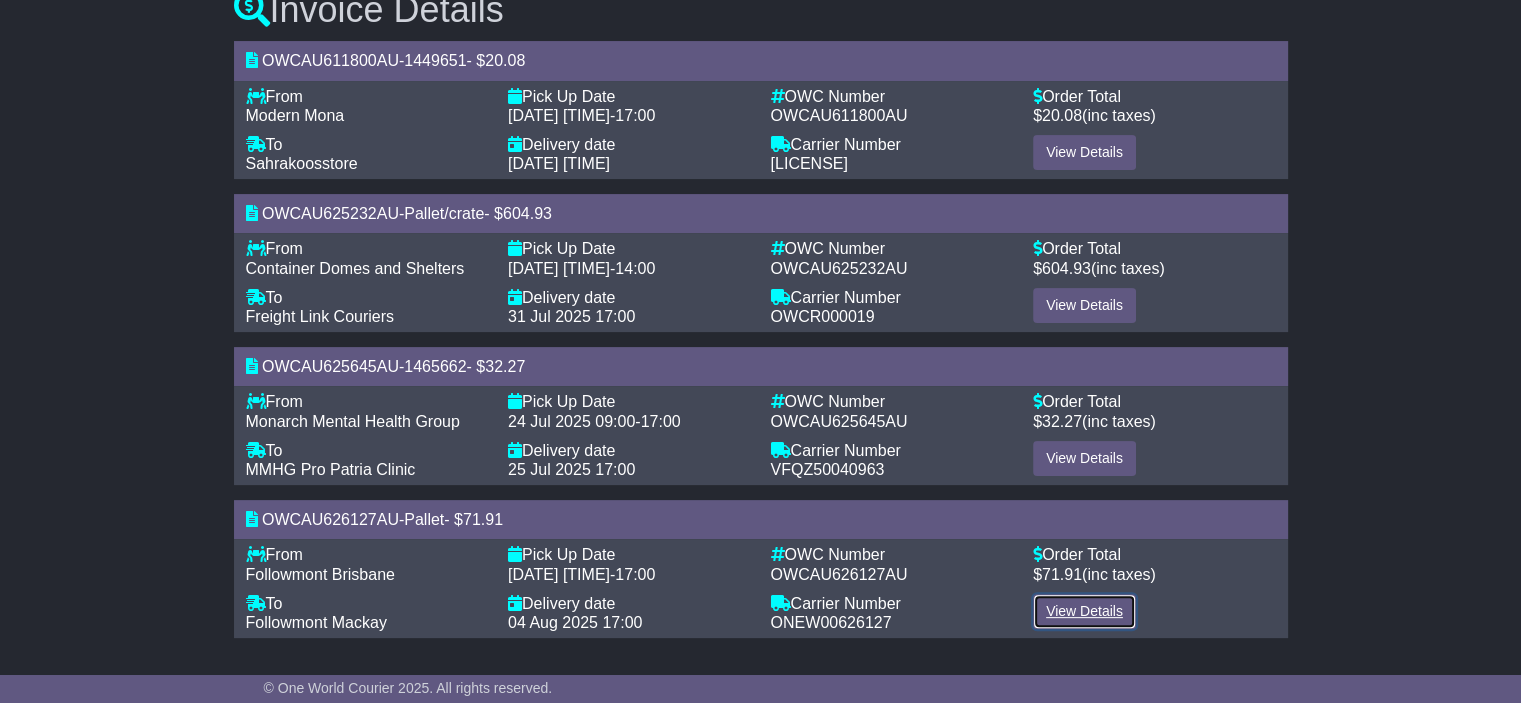 click on "View Details" at bounding box center (1084, 611) 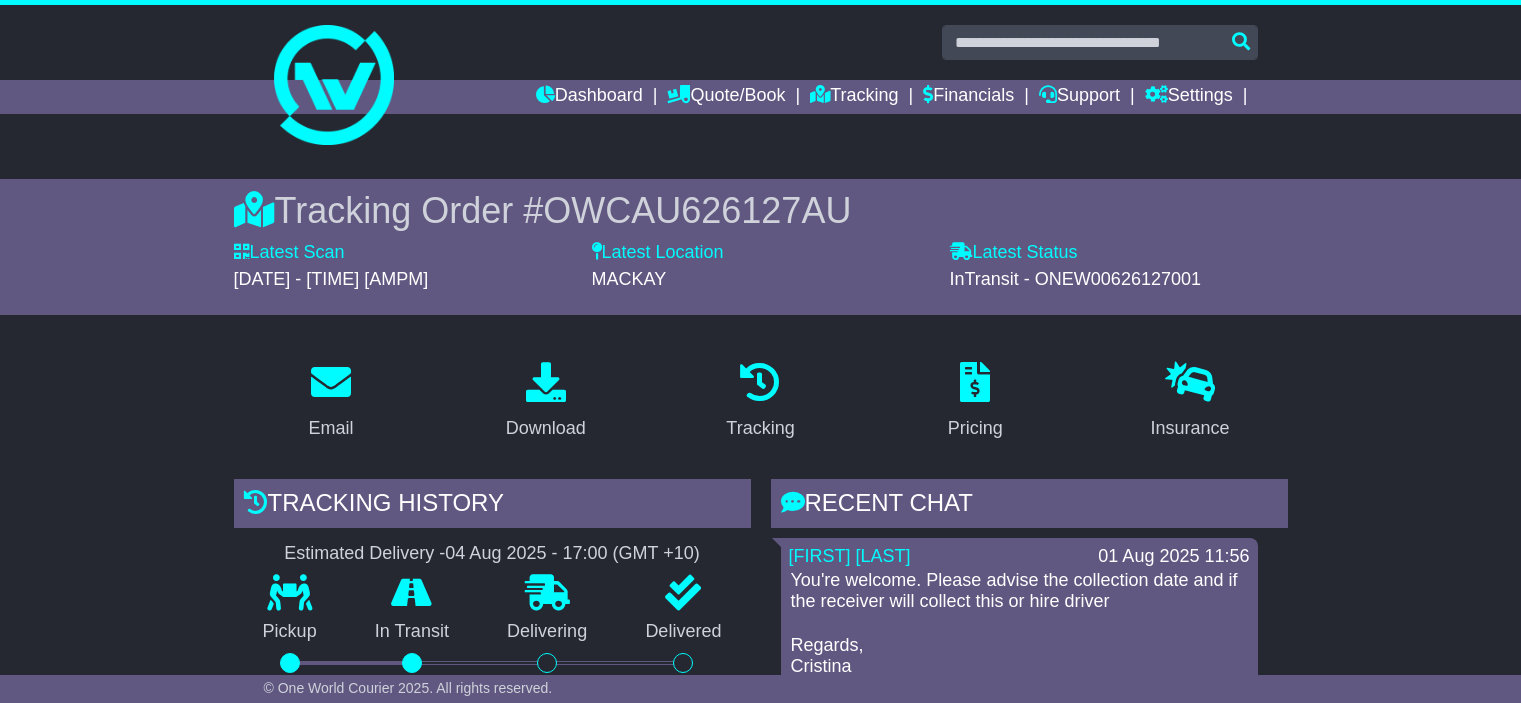 scroll, scrollTop: 76, scrollLeft: 0, axis: vertical 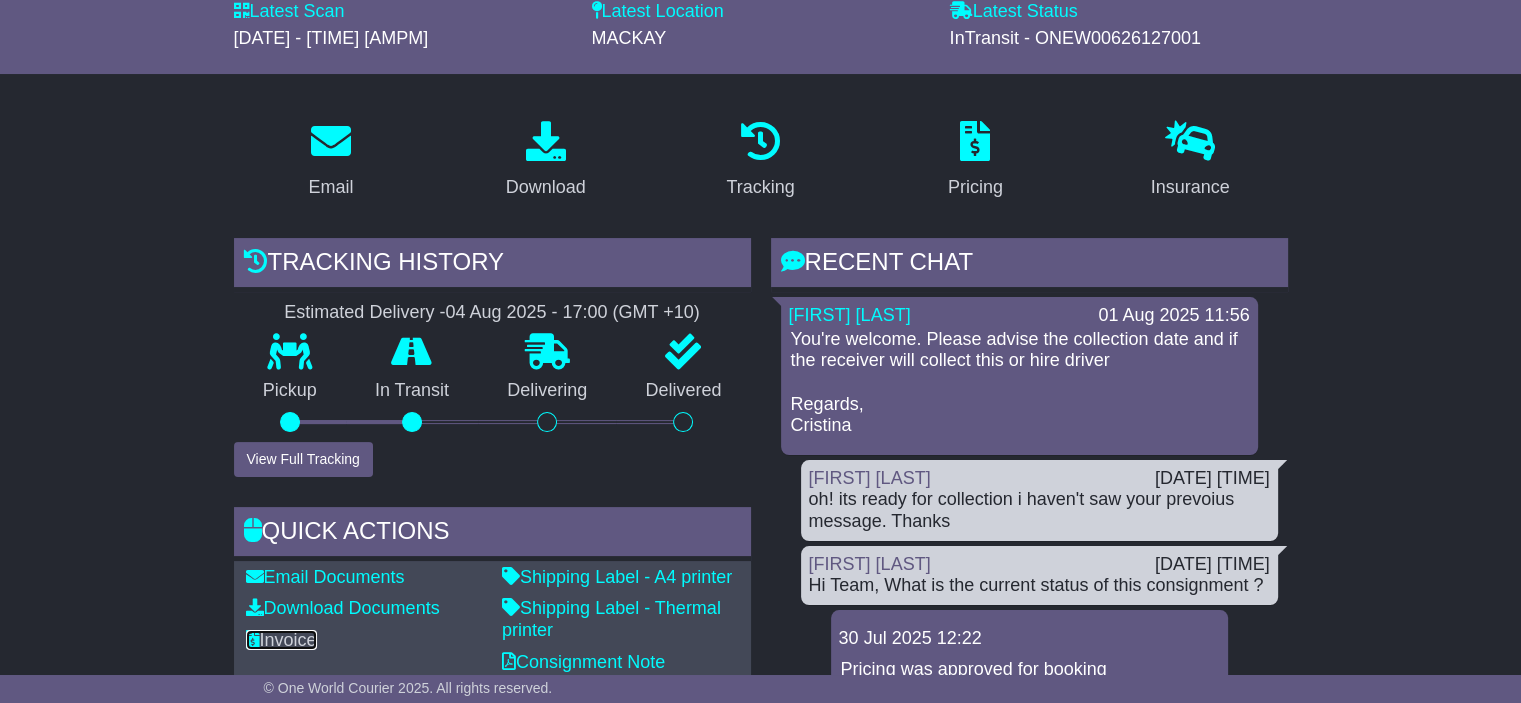 click on "Invoice" at bounding box center [281, 640] 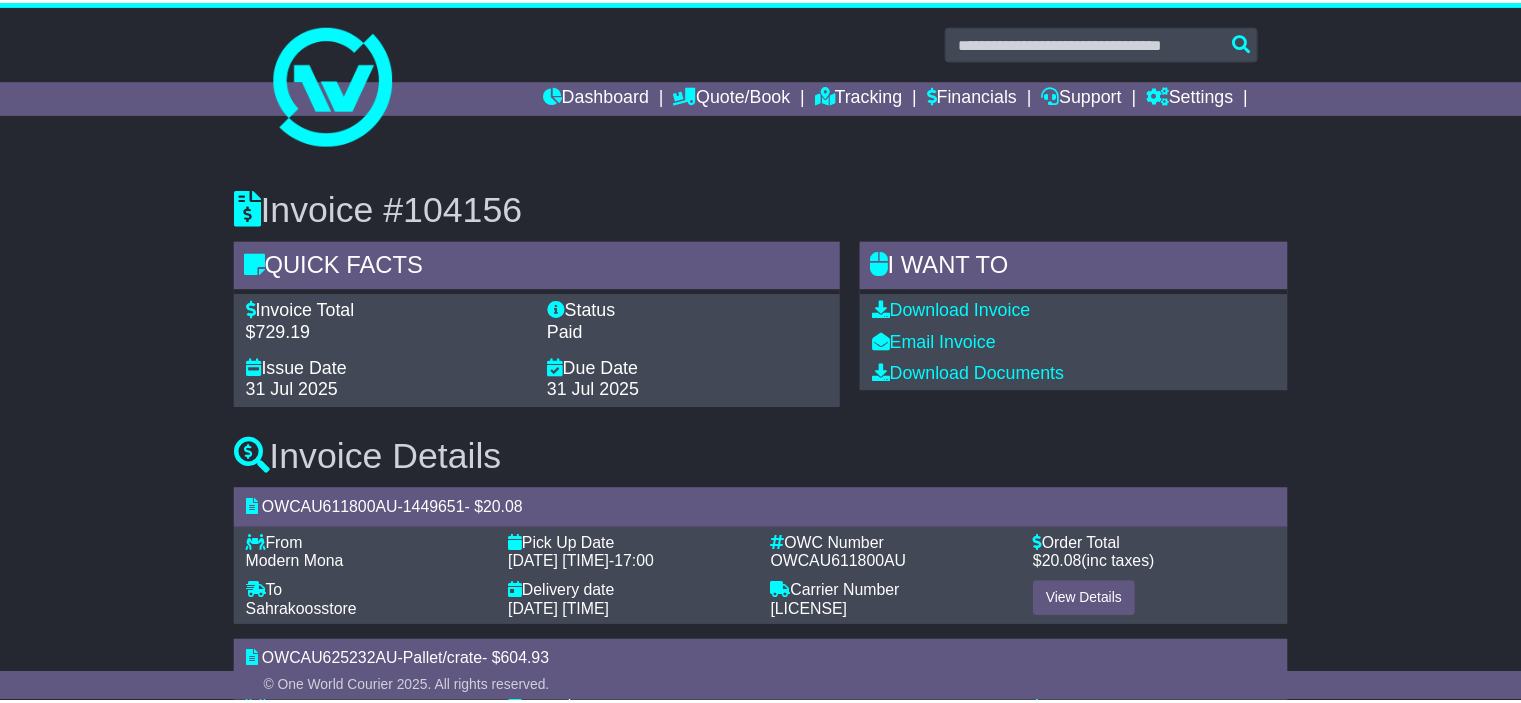 scroll, scrollTop: 0, scrollLeft: 0, axis: both 